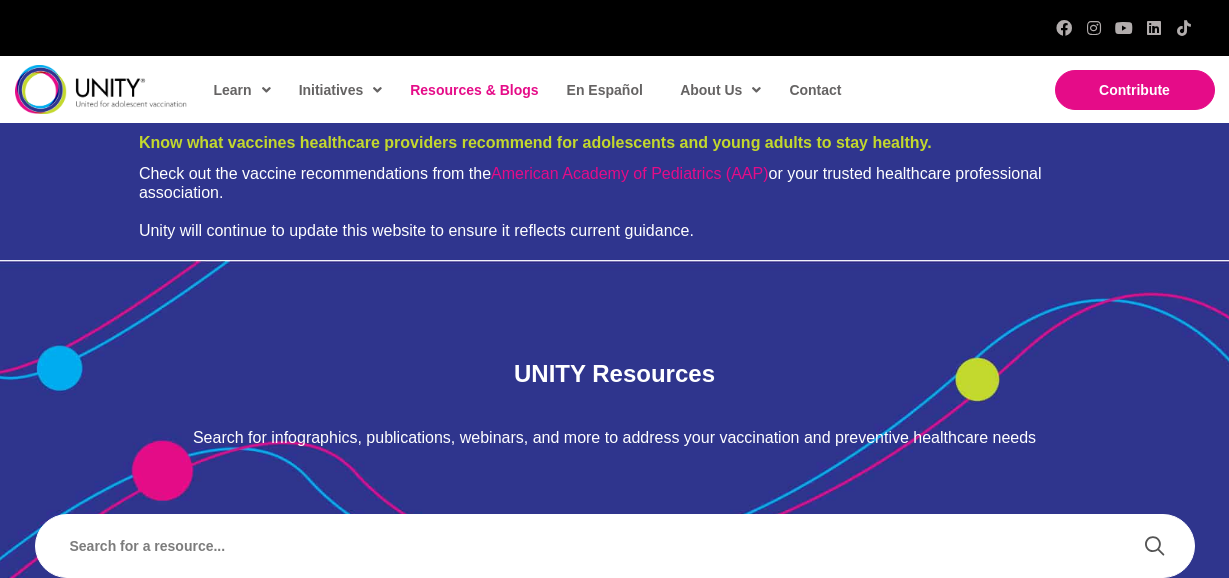scroll, scrollTop: 114, scrollLeft: 0, axis: vertical 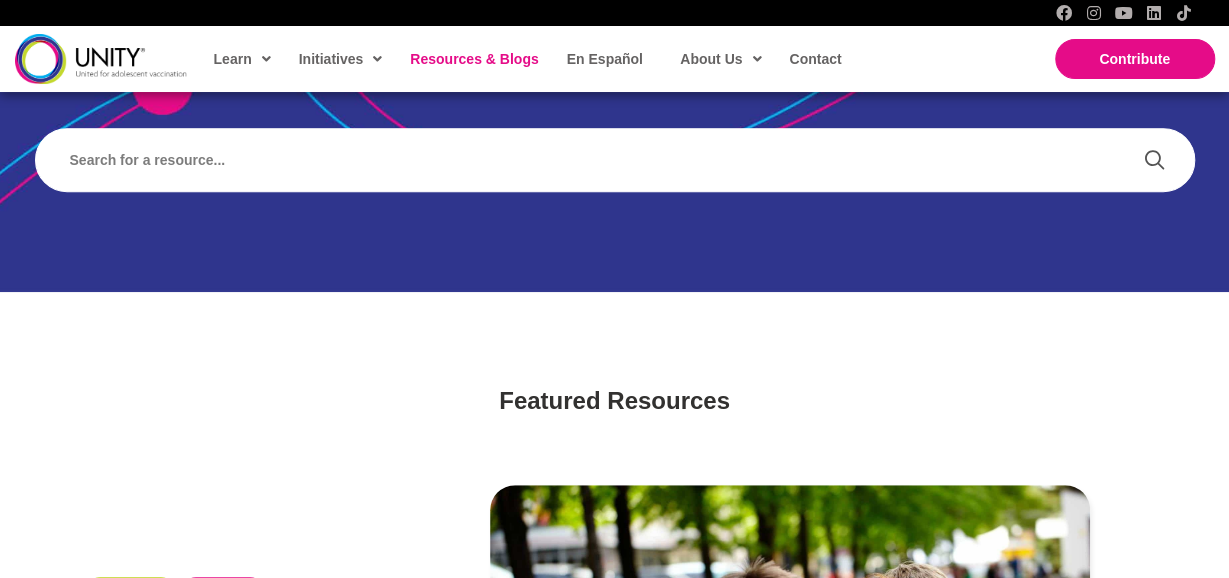 click on "Resources & Blogs" at bounding box center (474, 59) 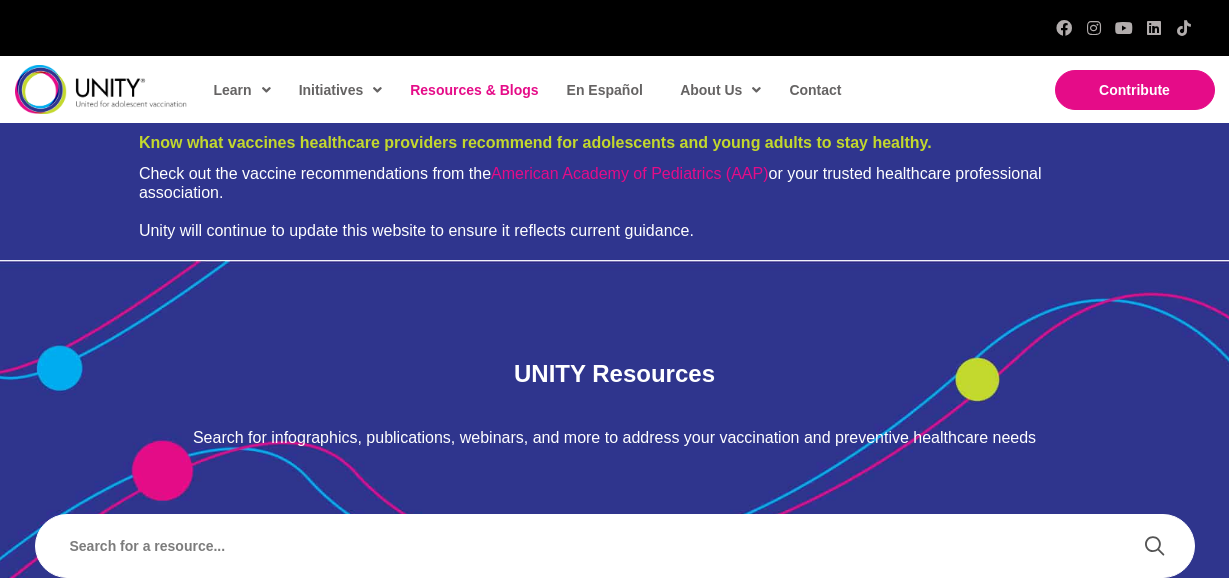 scroll, scrollTop: 0, scrollLeft: 0, axis: both 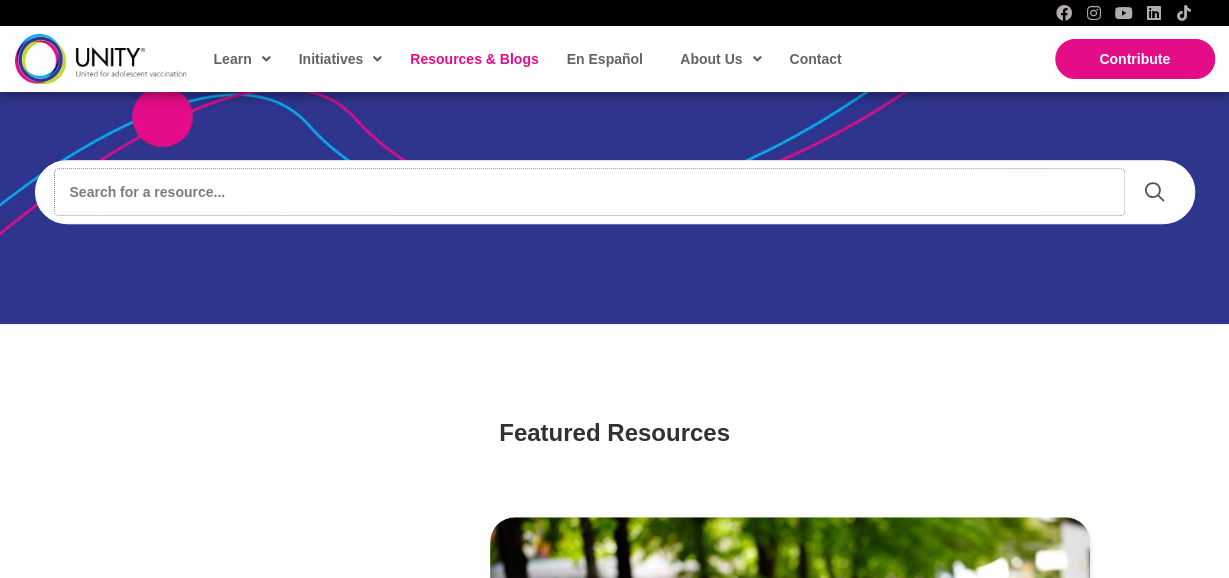click at bounding box center [589, 192] 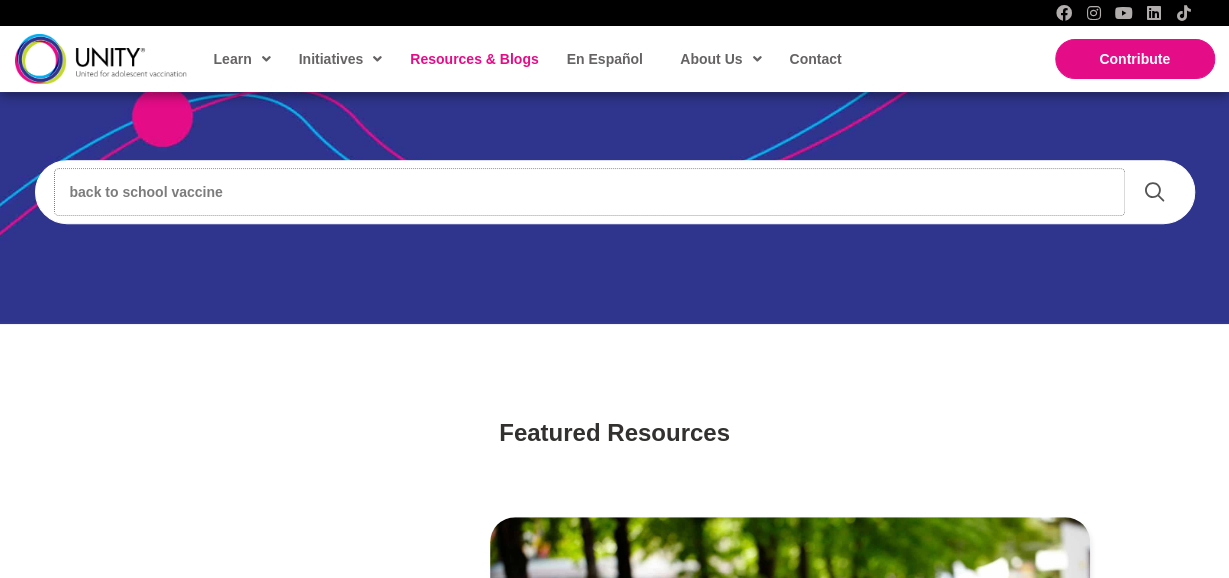 type on "back to school vaccine" 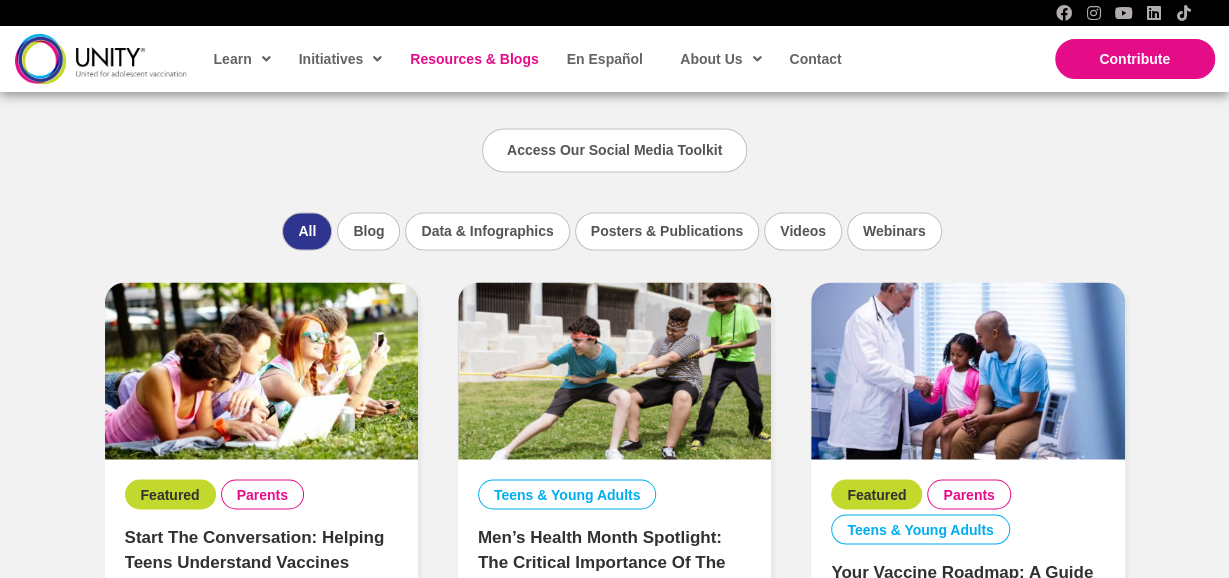 scroll, scrollTop: 1377, scrollLeft: 0, axis: vertical 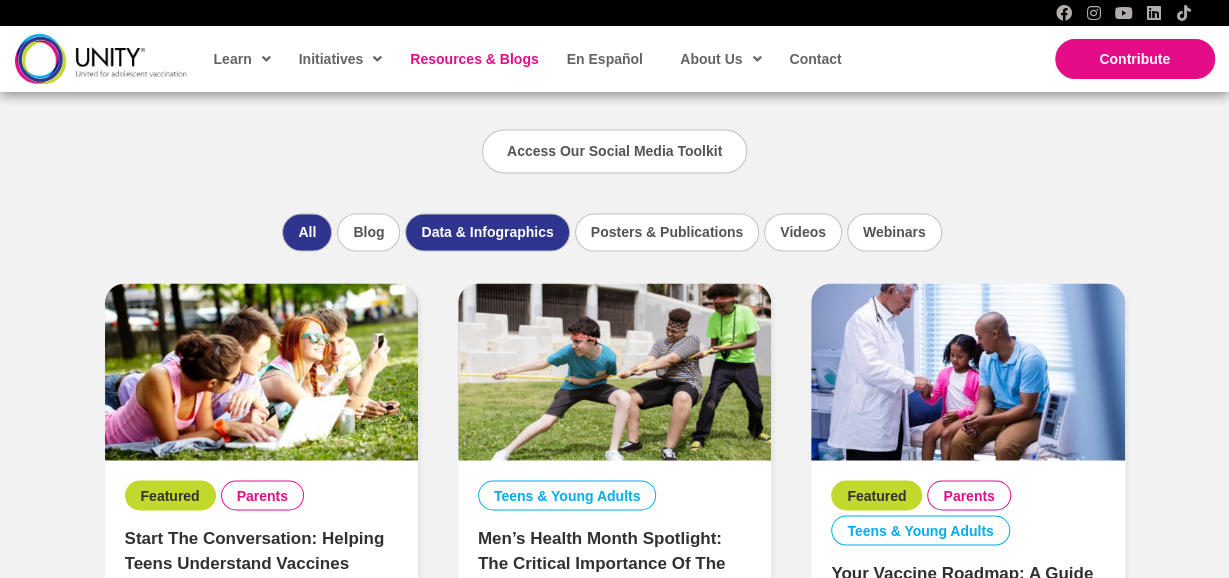 click on "Data & Infographics" at bounding box center (487, 232) 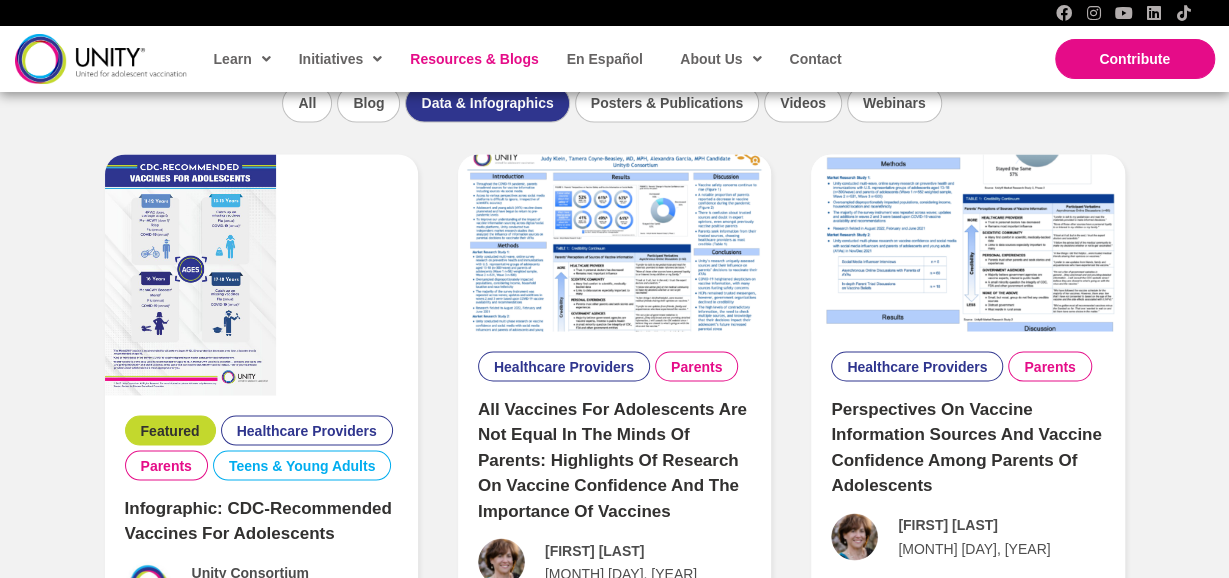 scroll, scrollTop: 1530, scrollLeft: 0, axis: vertical 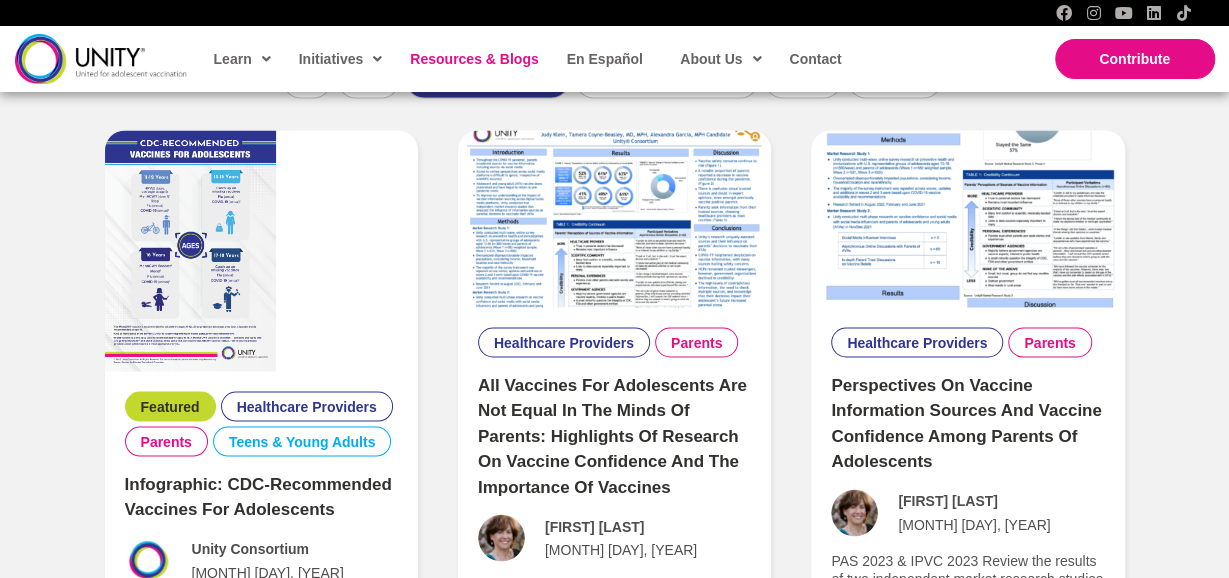 click at bounding box center (614, 218) 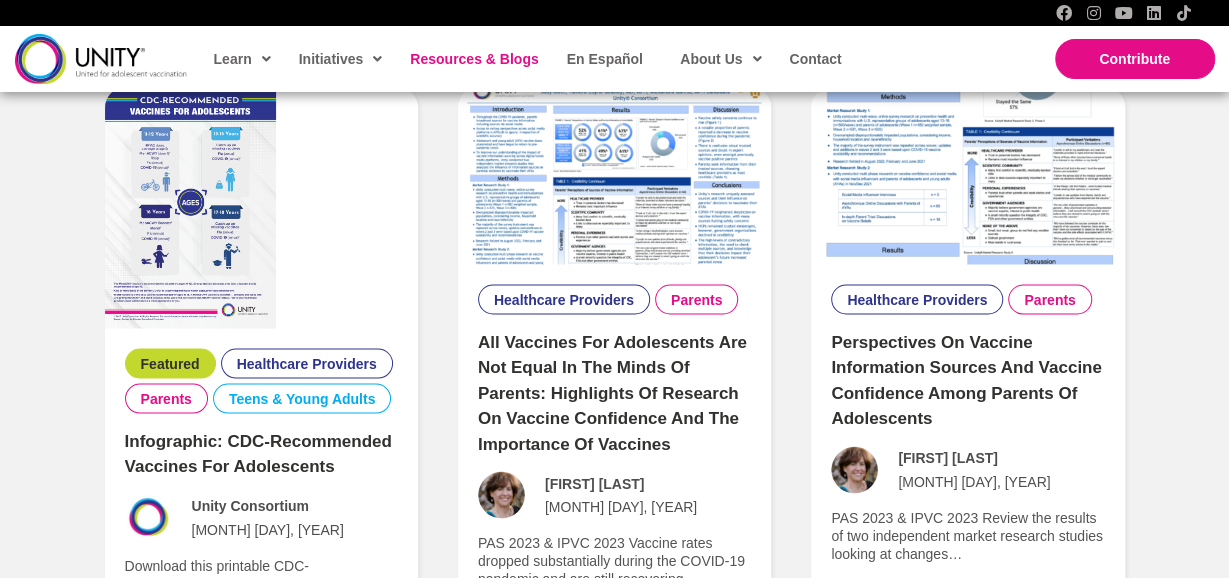 scroll, scrollTop: 1574, scrollLeft: 0, axis: vertical 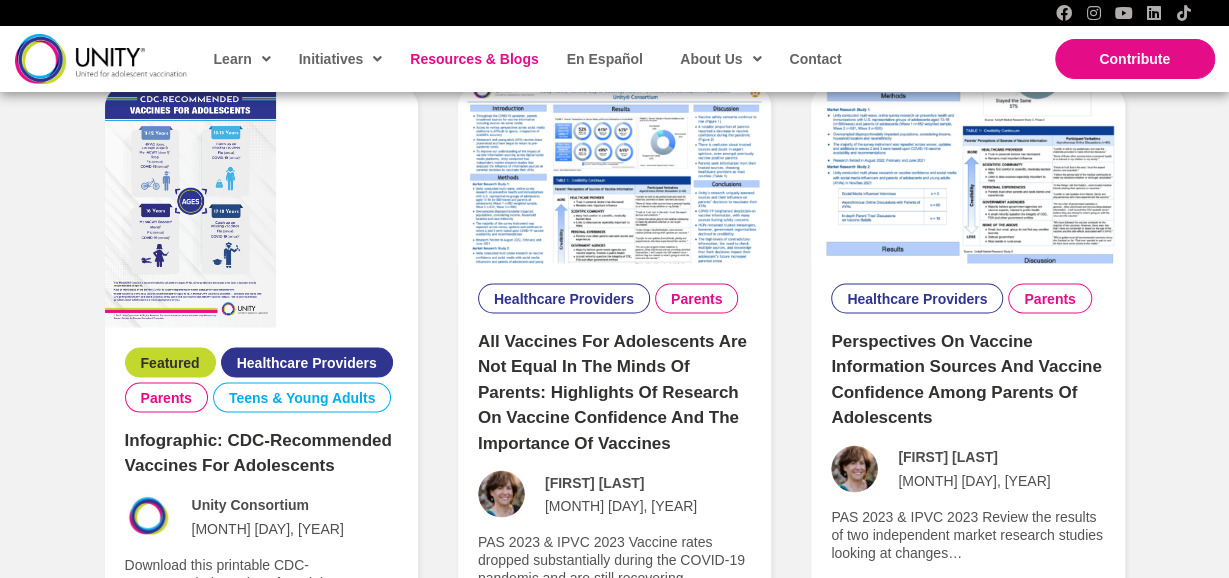 click on "Healthcare Providers" at bounding box center [307, 362] 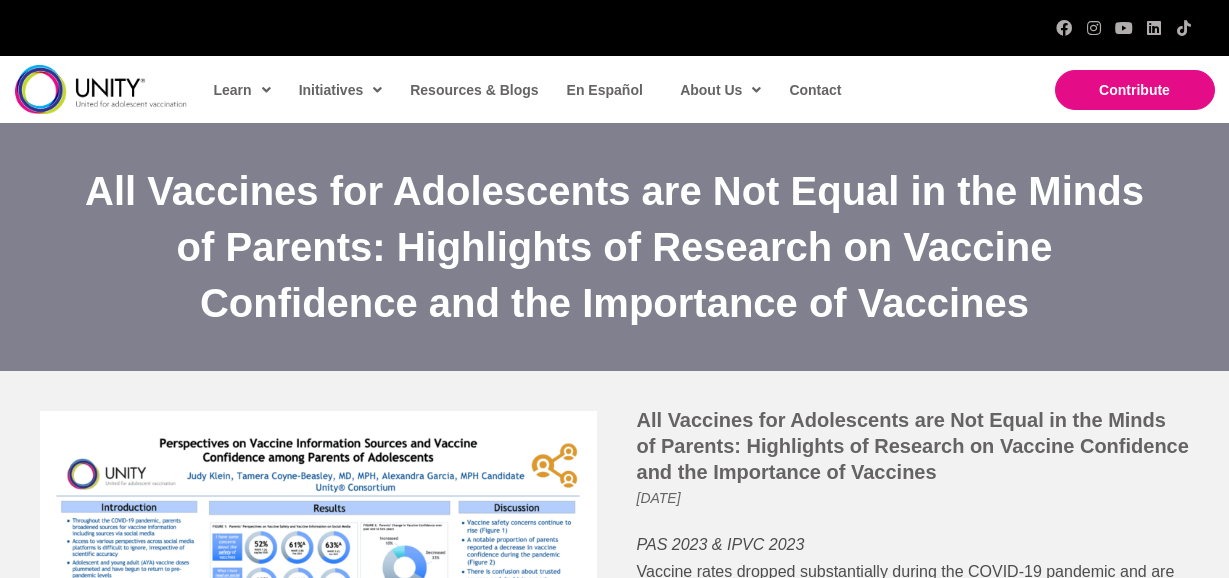 scroll, scrollTop: 0, scrollLeft: 0, axis: both 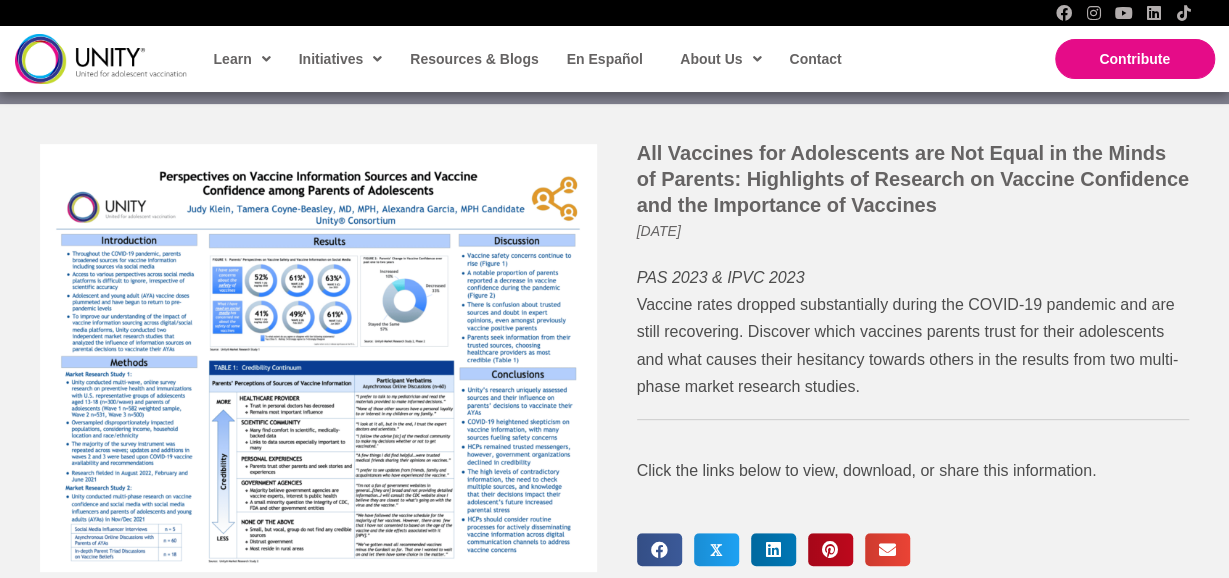 click at bounding box center (318, 358) 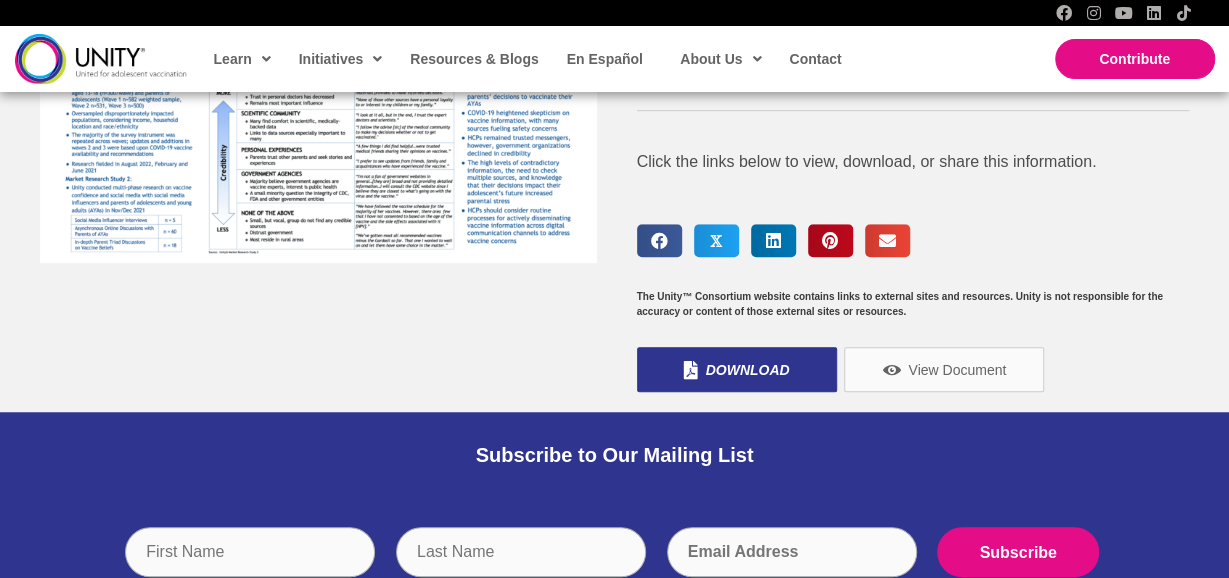 scroll, scrollTop: 577, scrollLeft: 0, axis: vertical 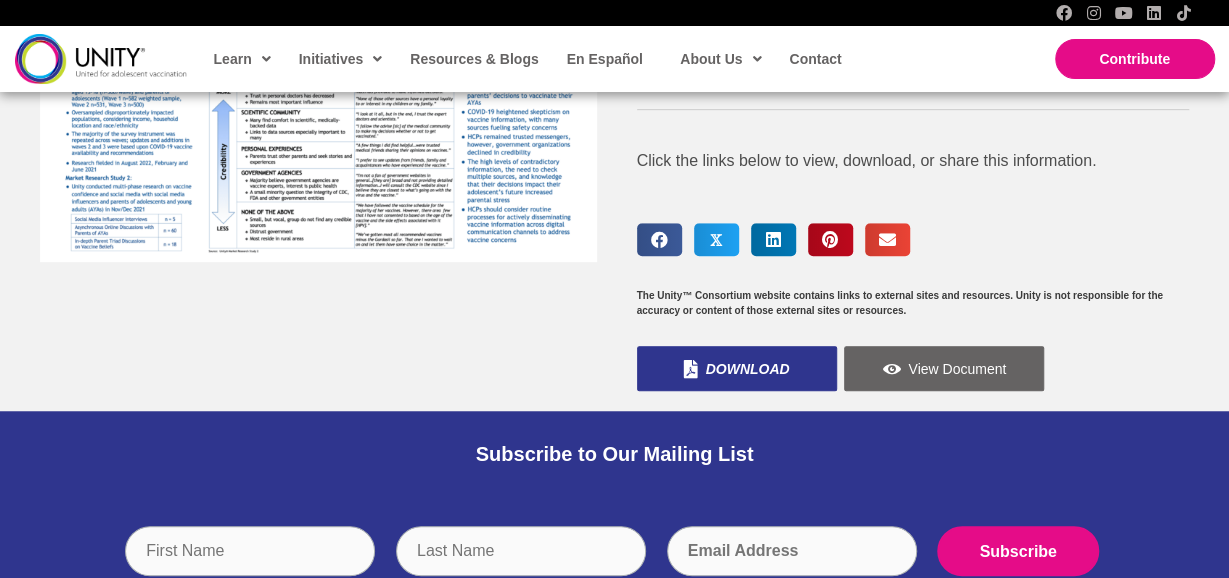 click at bounding box center [891, 369] 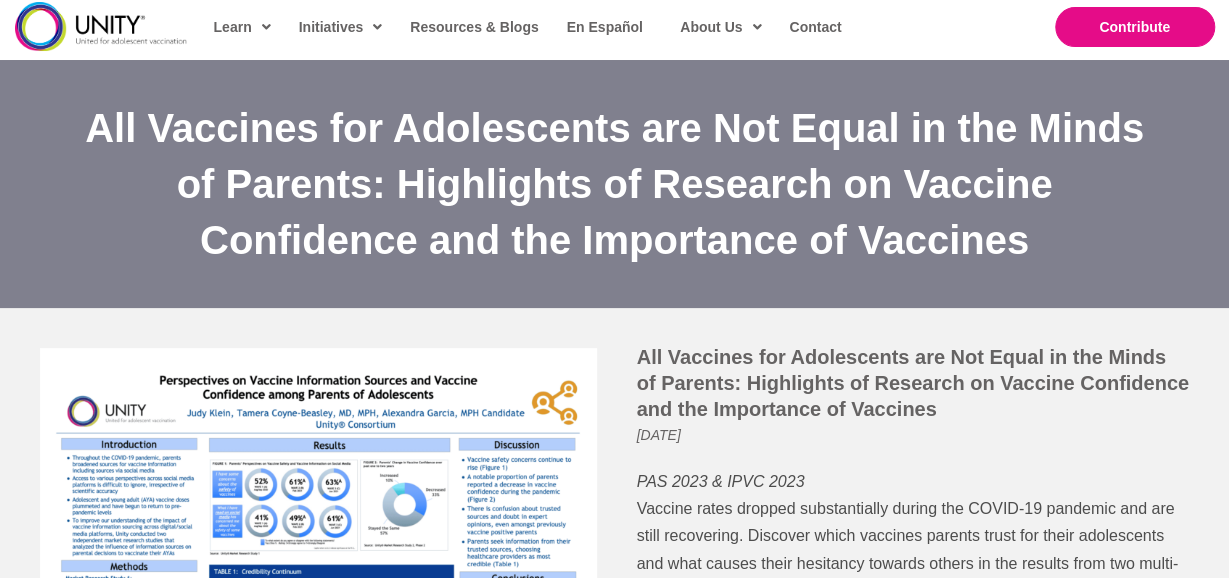 scroll, scrollTop: 0, scrollLeft: 0, axis: both 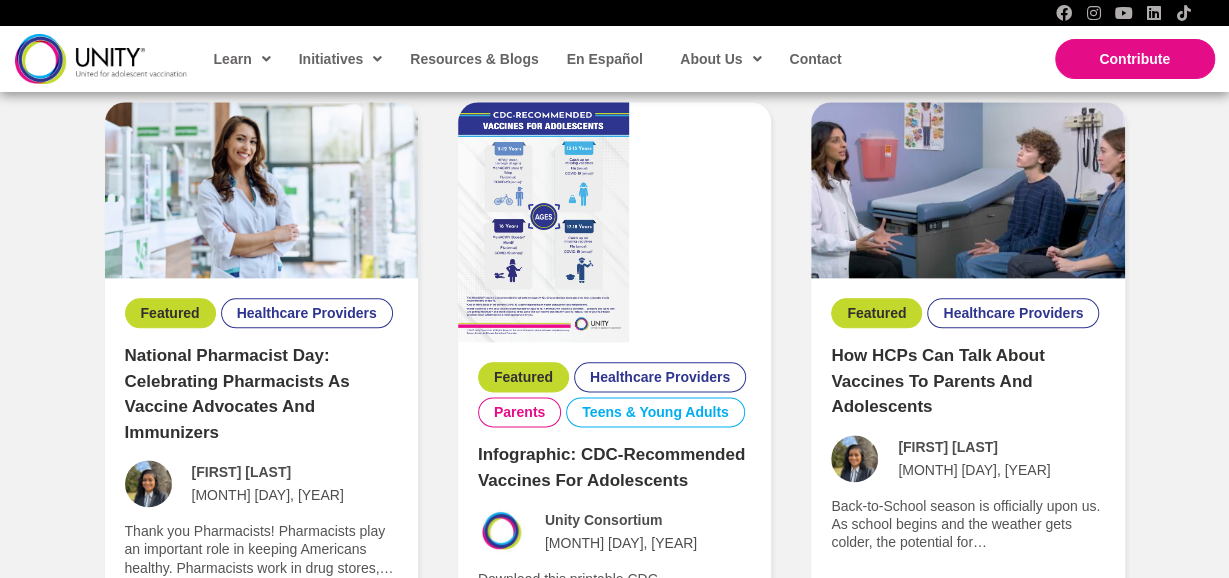 click at bounding box center [543, 222] 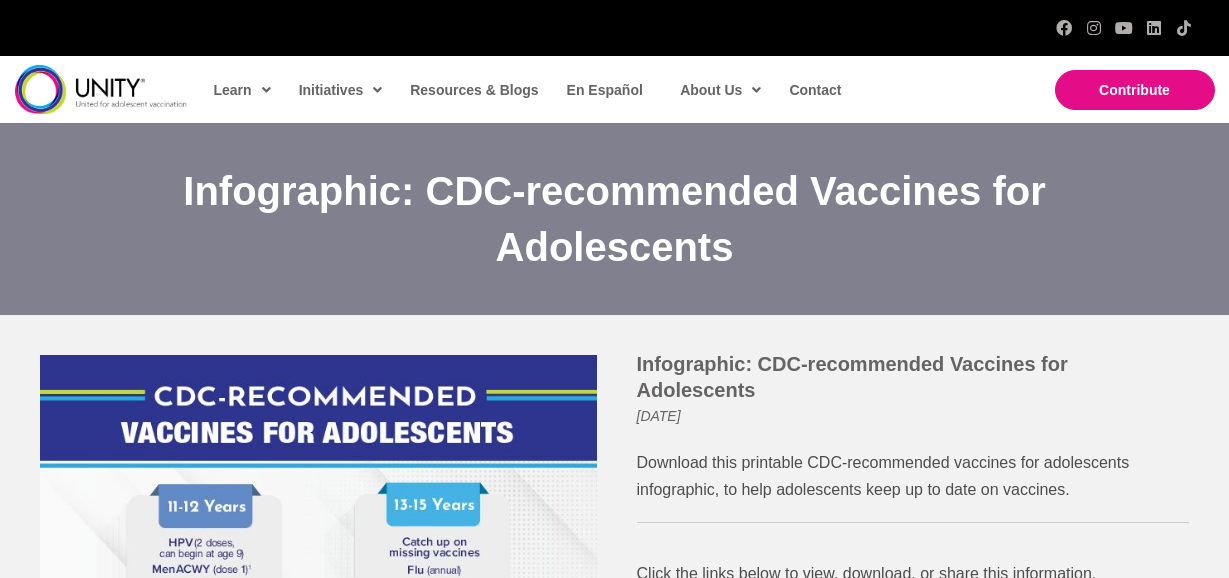 scroll, scrollTop: 0, scrollLeft: 0, axis: both 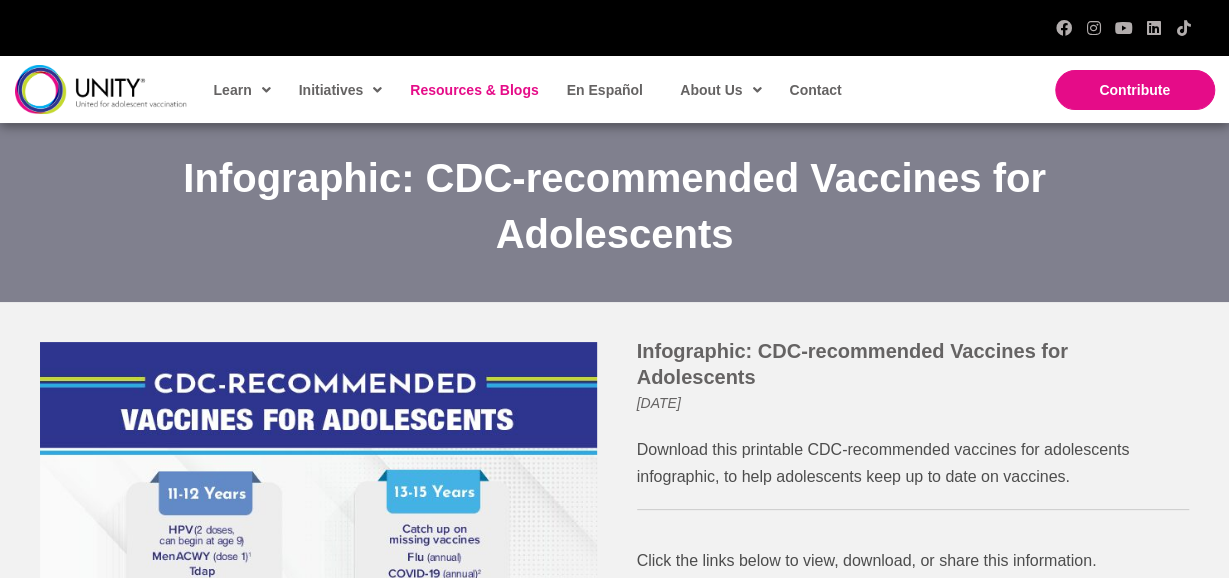 click on "Resources & Blogs" at bounding box center (474, 90) 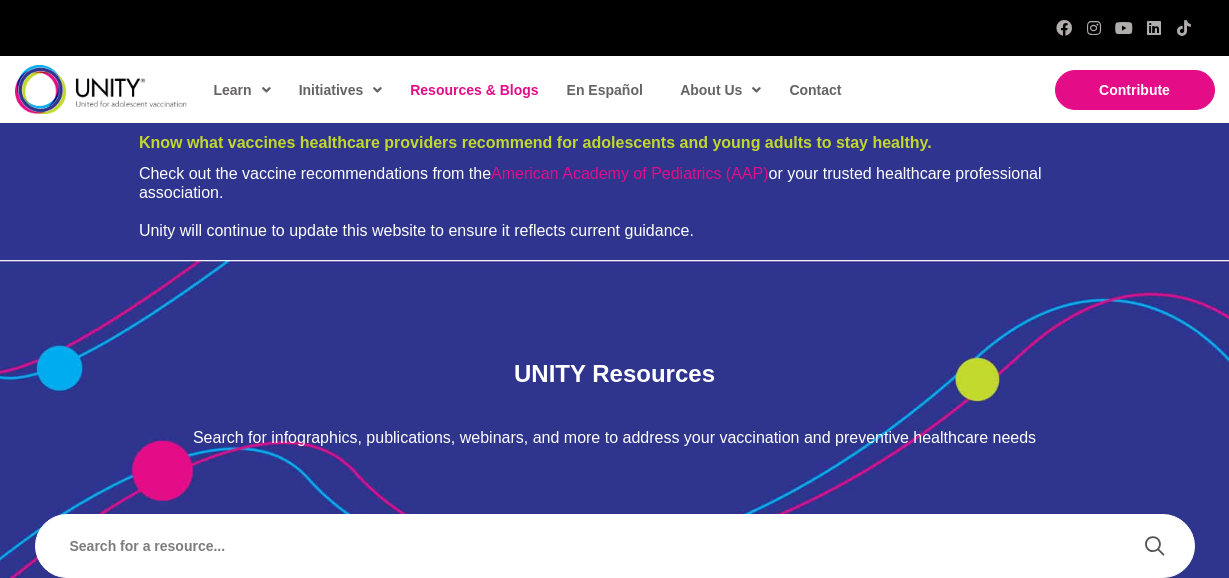 scroll, scrollTop: 0, scrollLeft: 0, axis: both 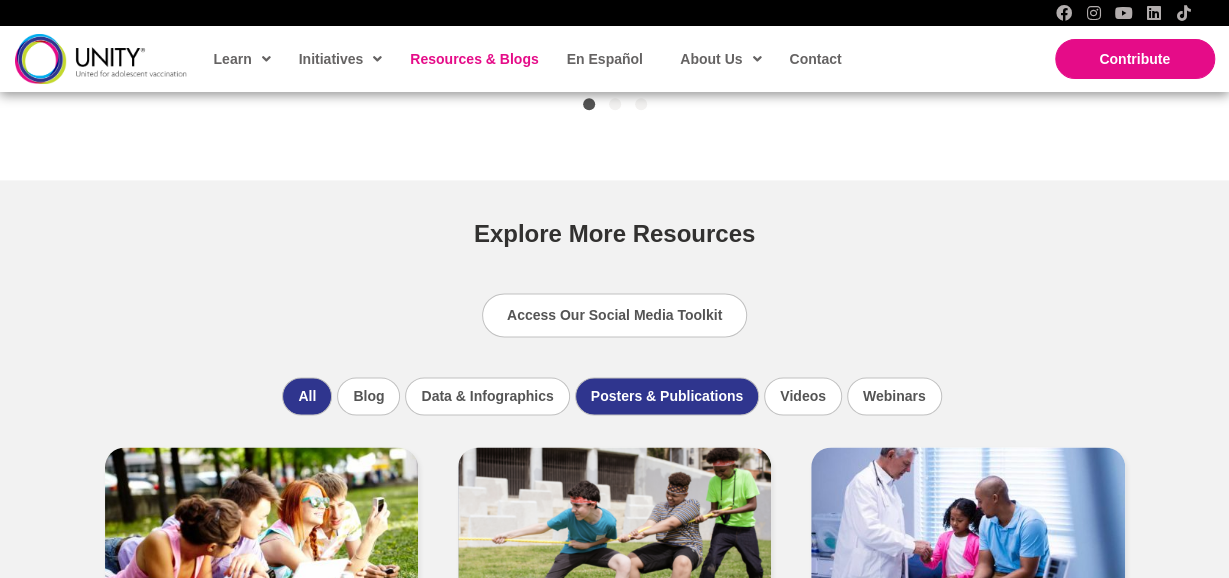 click on "Posters & Publications" at bounding box center (667, 396) 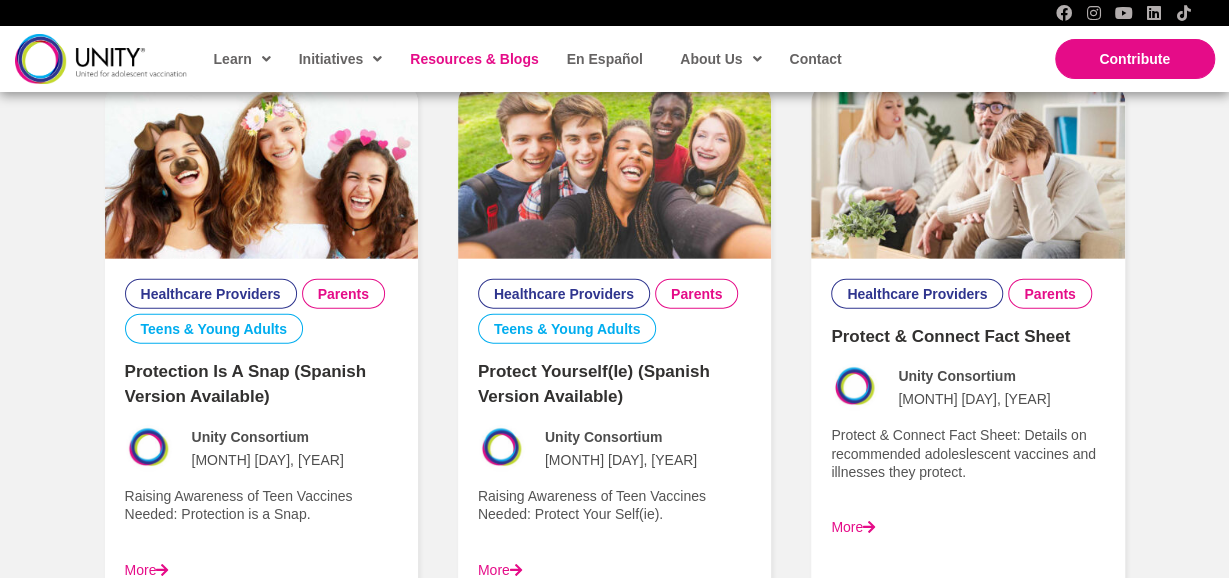 scroll, scrollTop: 2202, scrollLeft: 0, axis: vertical 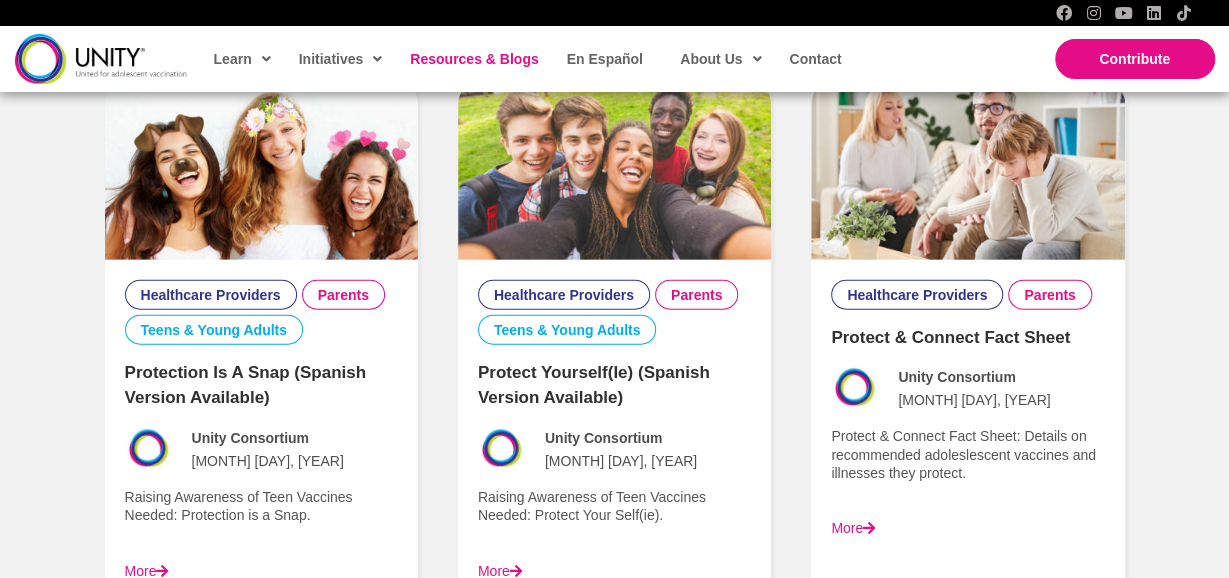 click on "Protect Yourself(ie) (Spanish Version Available)" at bounding box center (614, 385) 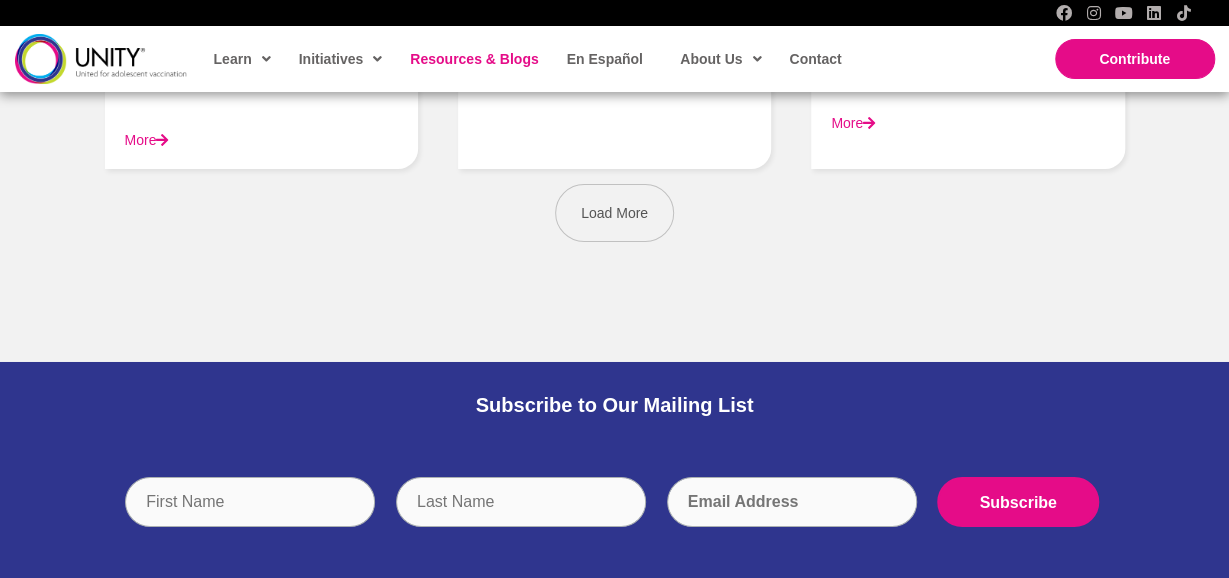 scroll, scrollTop: 3257, scrollLeft: 0, axis: vertical 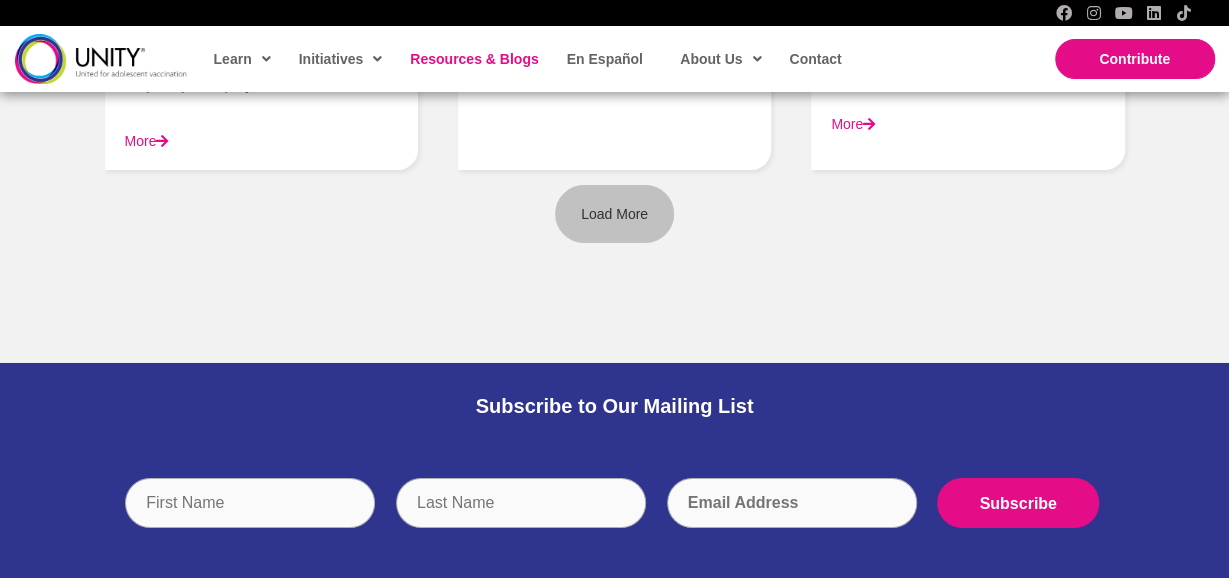 click on "Load More" at bounding box center (614, 214) 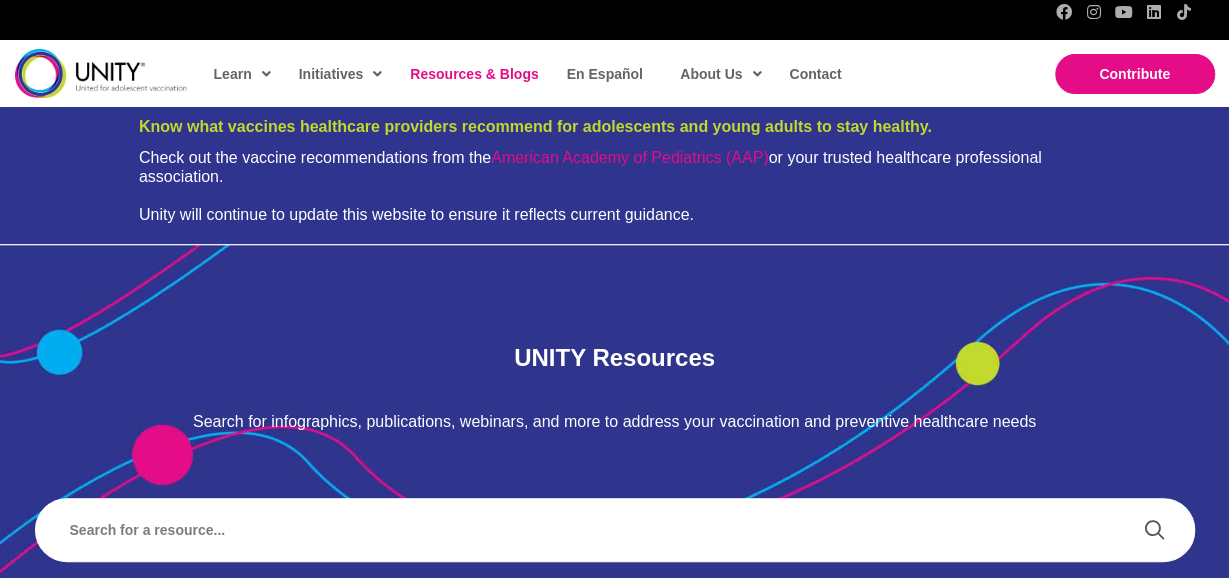 scroll, scrollTop: 0, scrollLeft: 0, axis: both 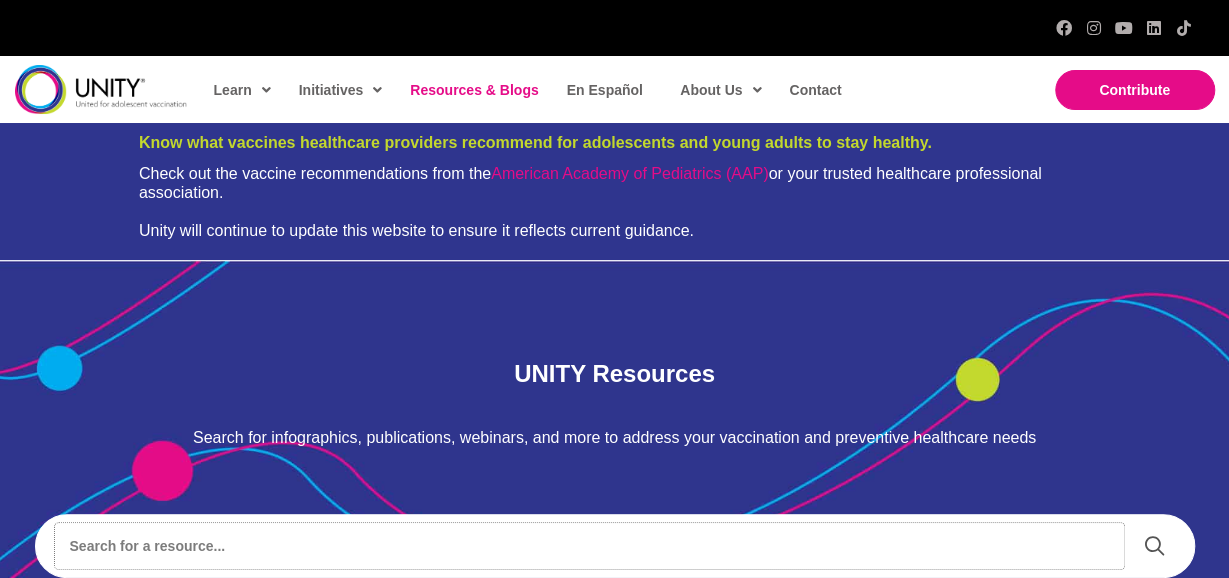 click at bounding box center (589, 546) 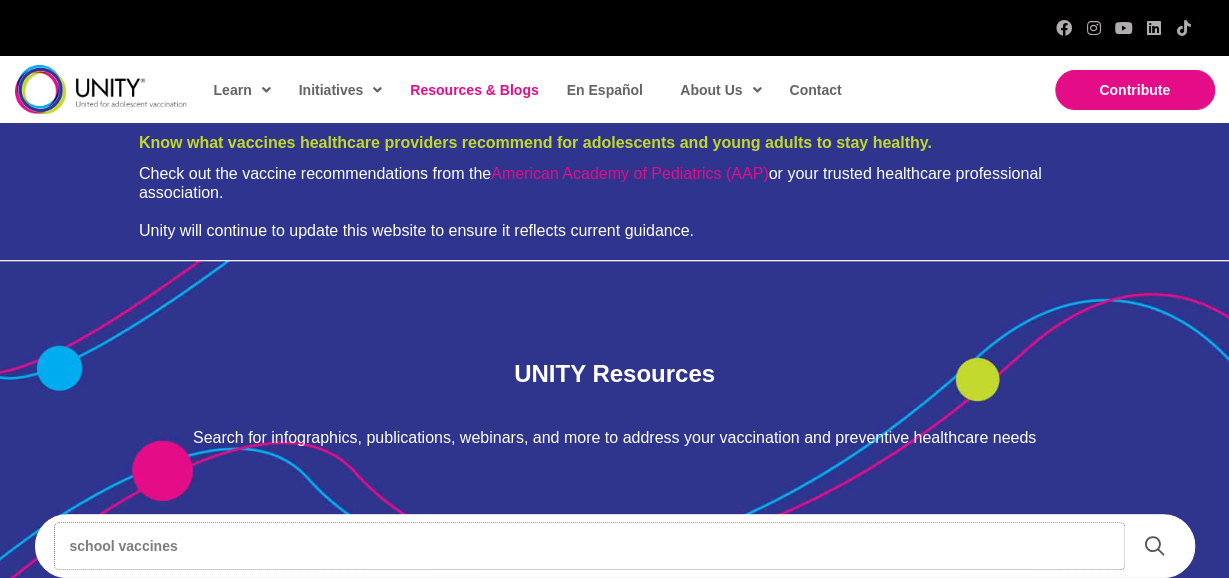 type on "school vaccines" 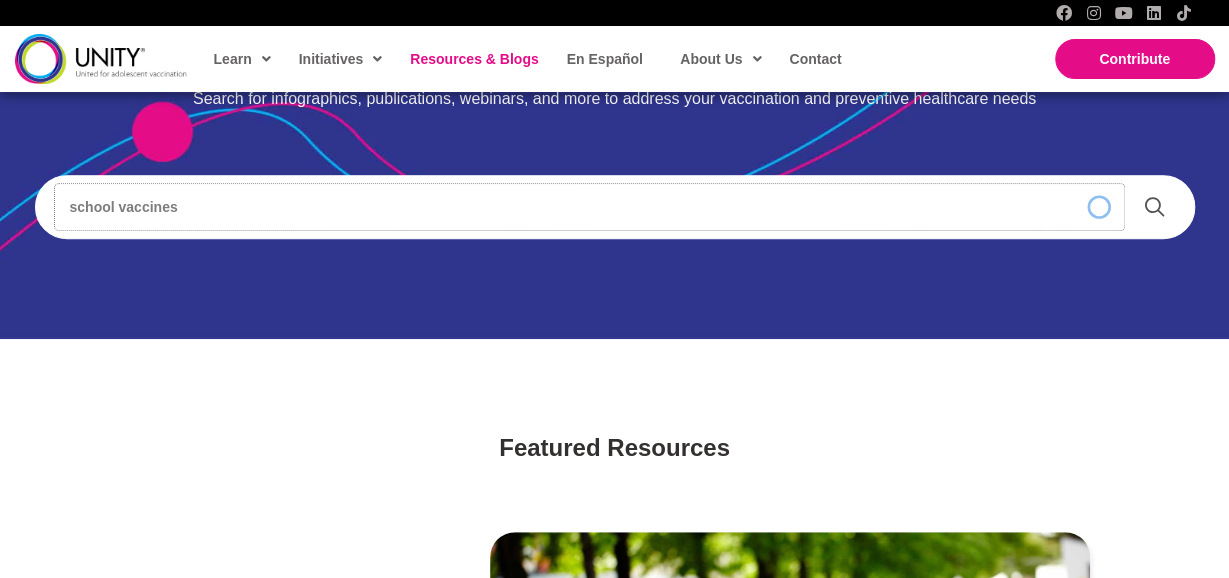 scroll, scrollTop: 338, scrollLeft: 0, axis: vertical 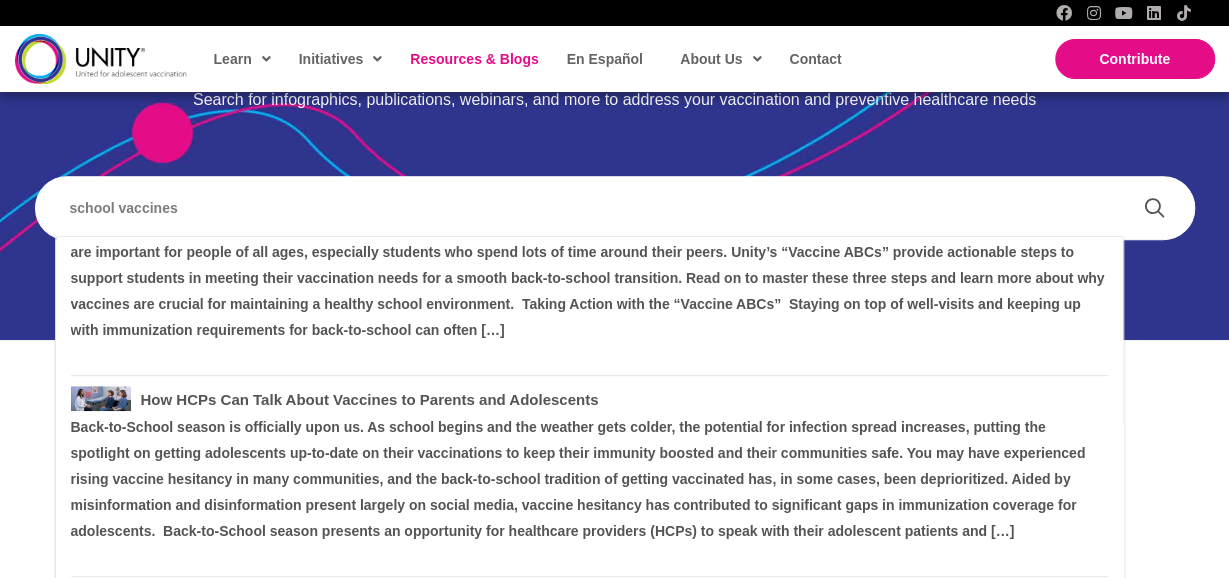 click on "The ABCs of Back-to-School Vaccination: Three steps to ensure you and others are vaccine-ready for school" at bounding box center (528, 302) 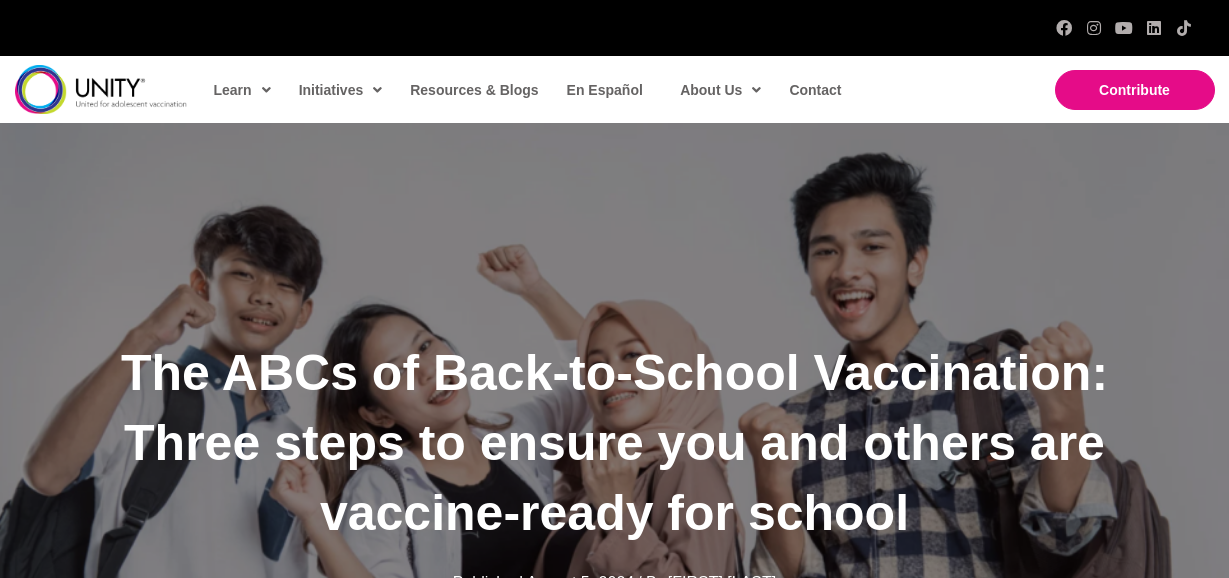 scroll, scrollTop: 0, scrollLeft: 0, axis: both 